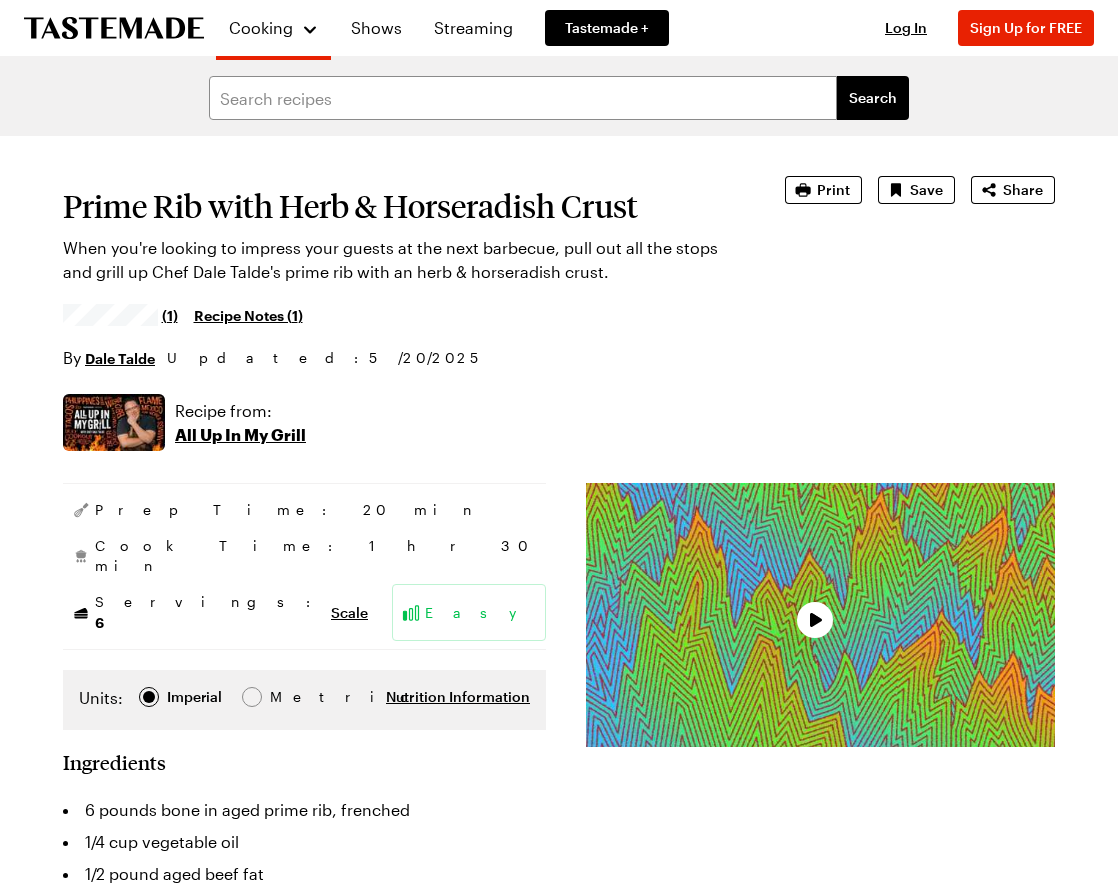 scroll, scrollTop: 0, scrollLeft: 0, axis: both 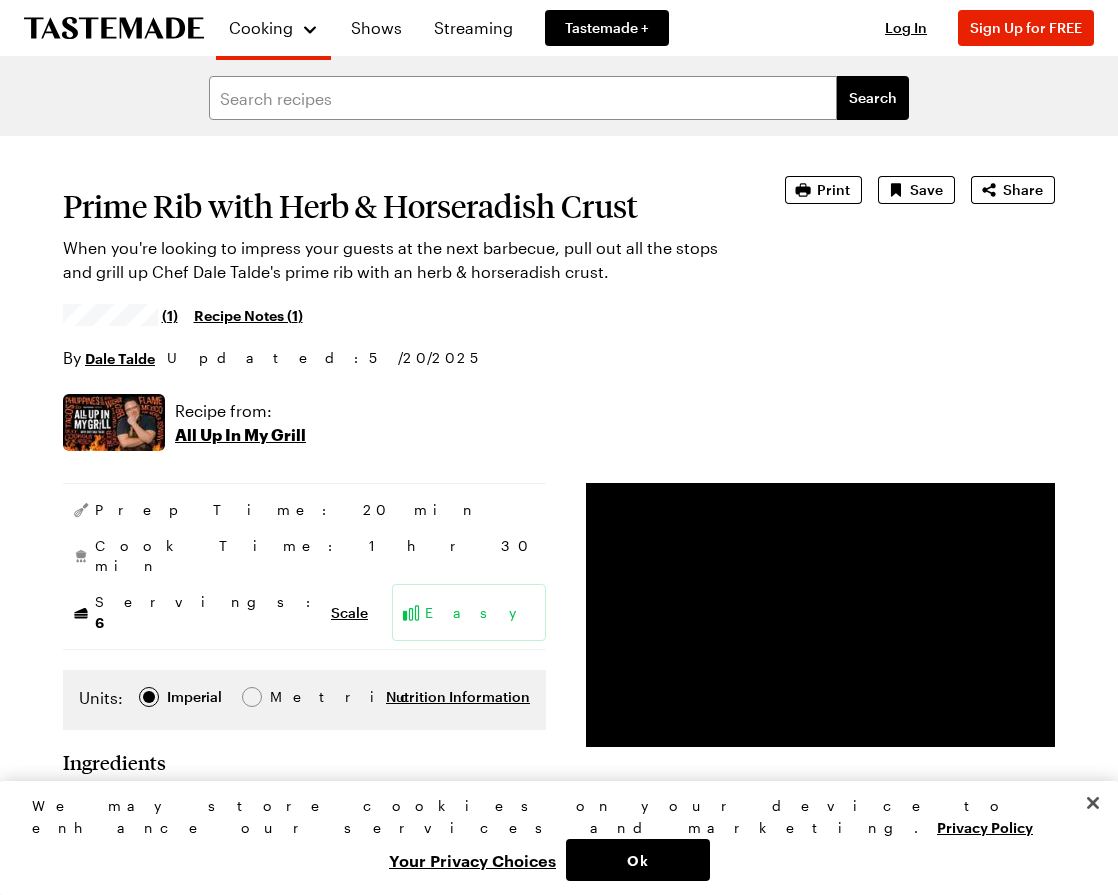 drag, startPoint x: 341, startPoint y: 328, endPoint x: 825, endPoint y: 284, distance: 485.99588 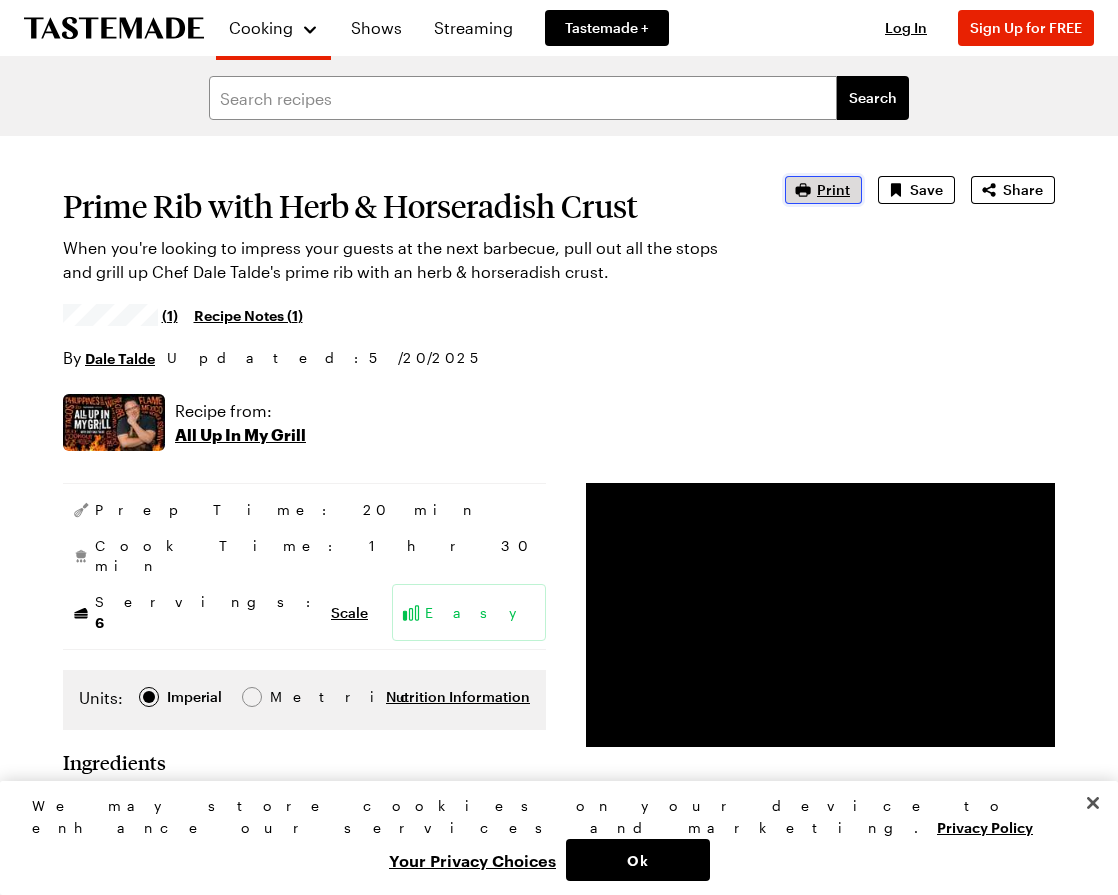click on "Print" at bounding box center (833, 190) 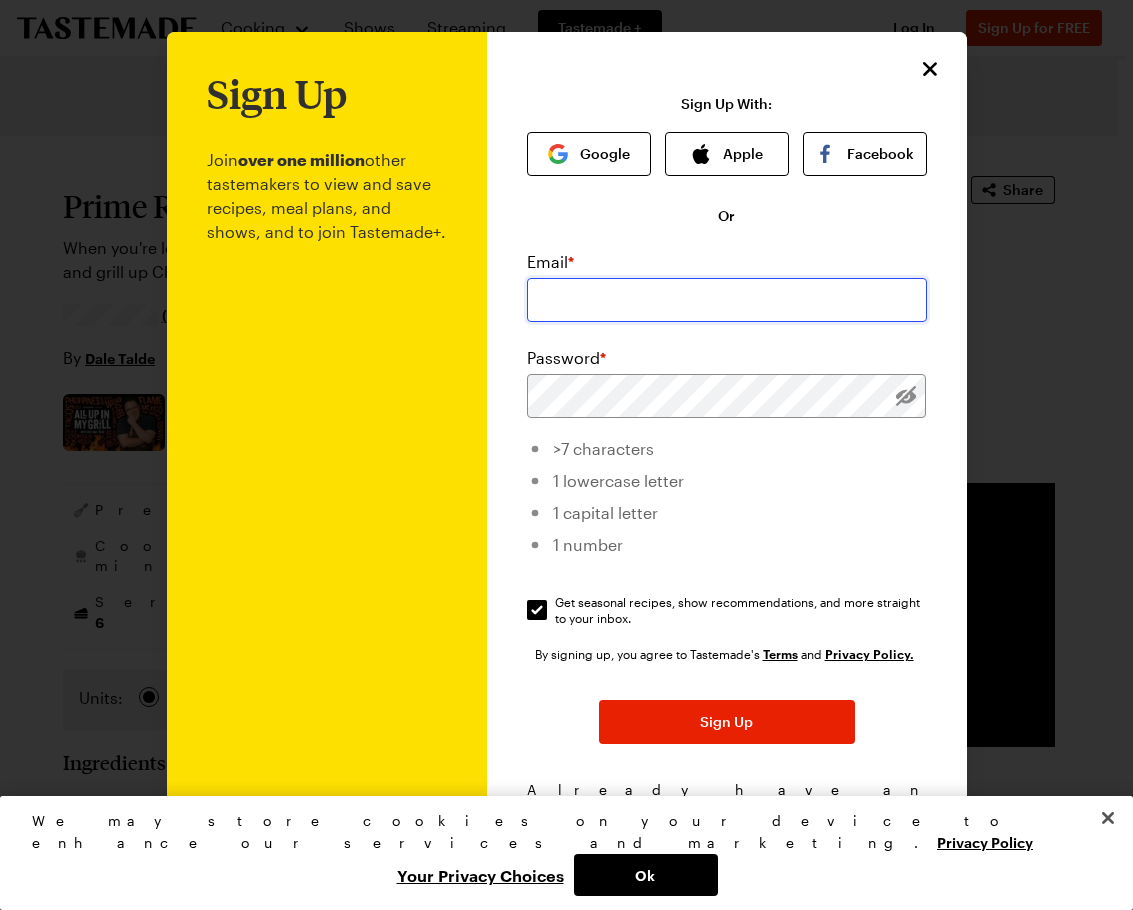 type on "[EMAIL]" 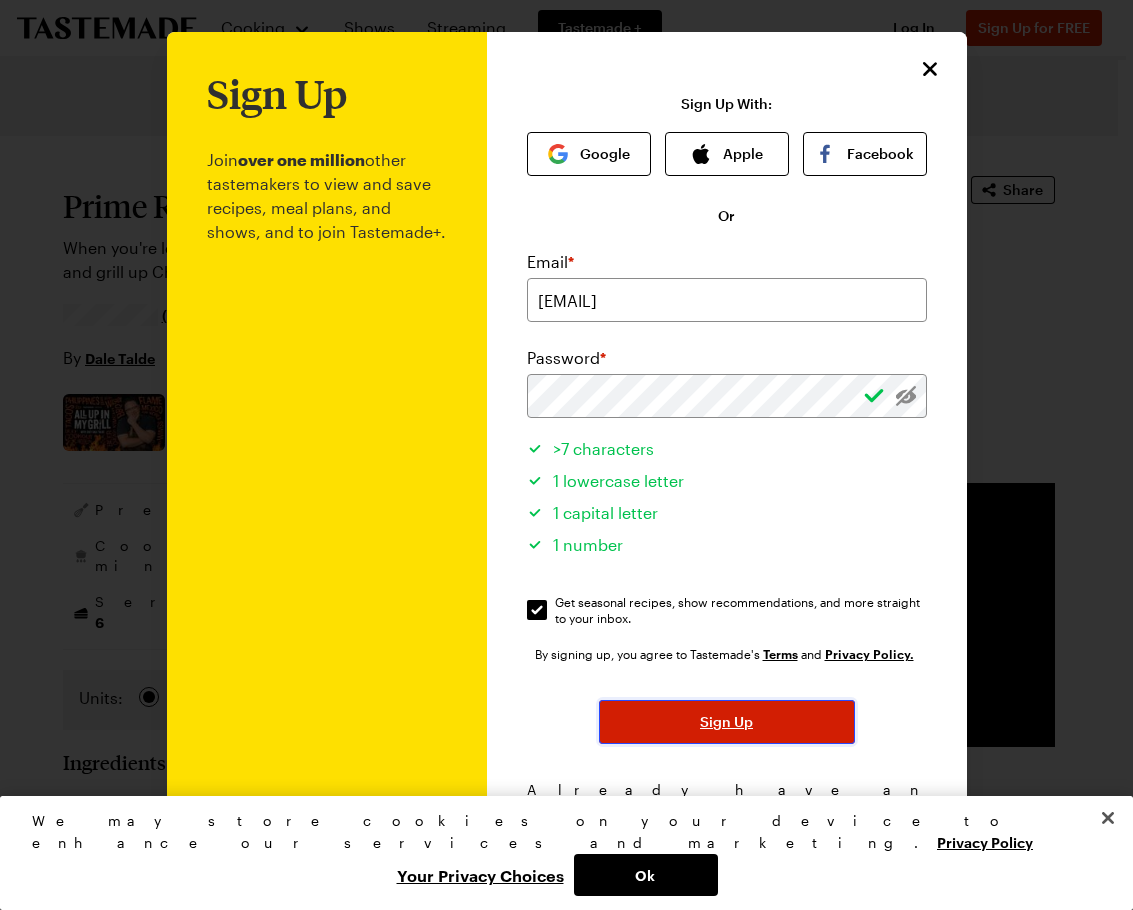click on "Sign Up" at bounding box center [726, 722] 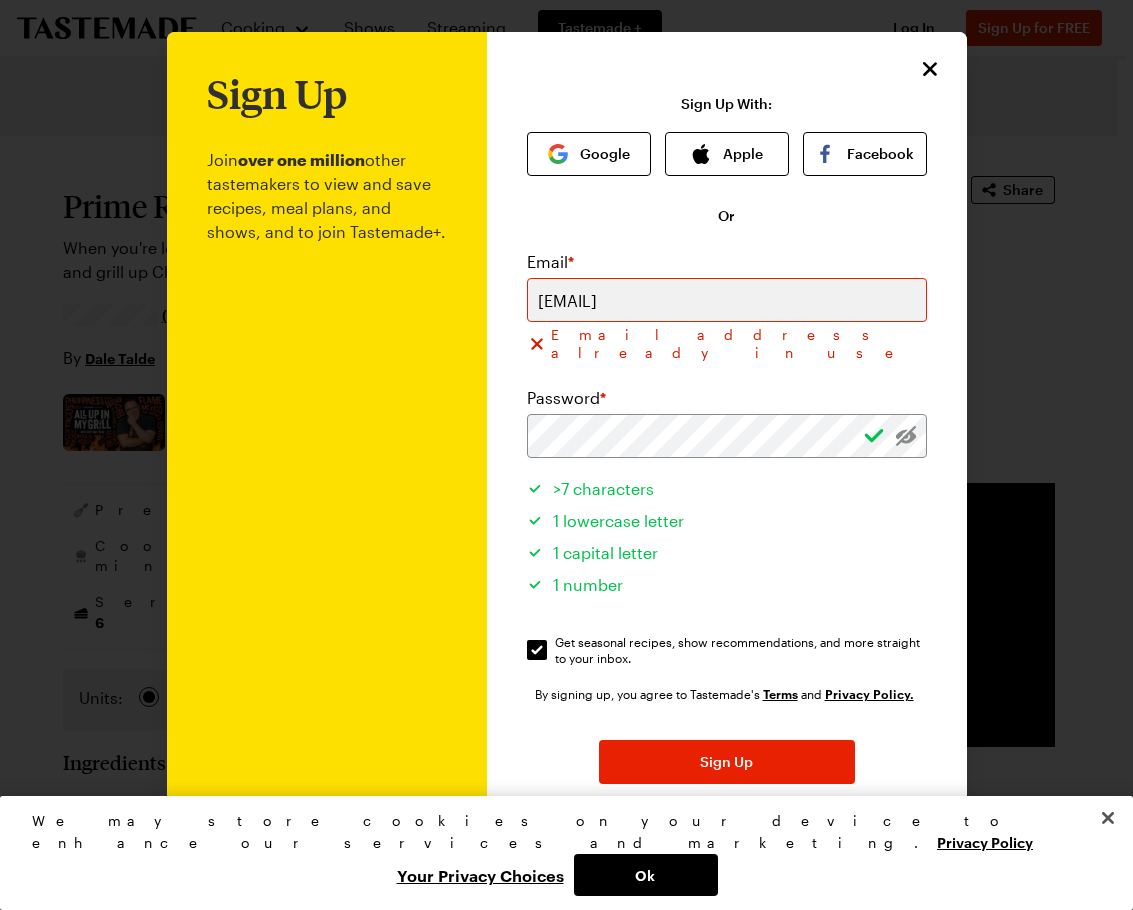 click on "Password  *" at bounding box center (727, 422) 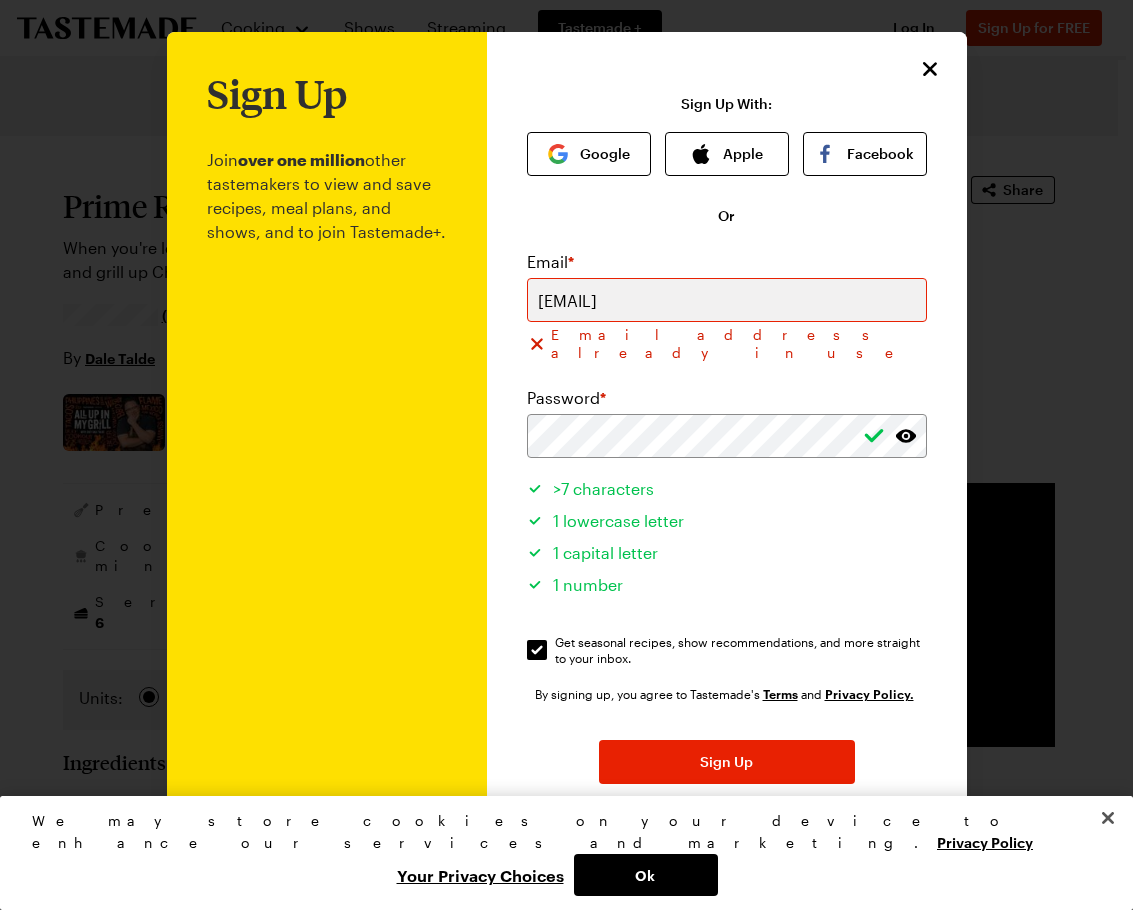 click on "1 number" at bounding box center [727, 582] 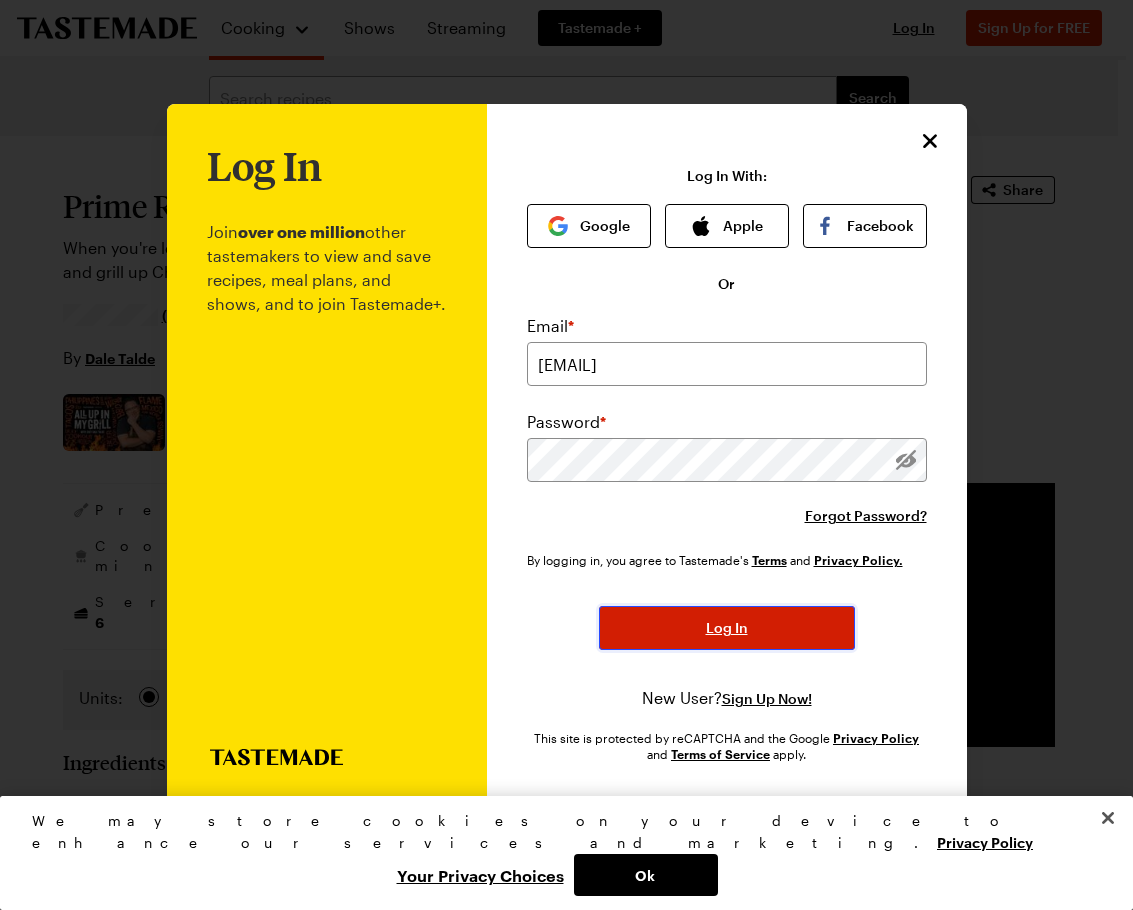 click on "Log In" at bounding box center [727, 628] 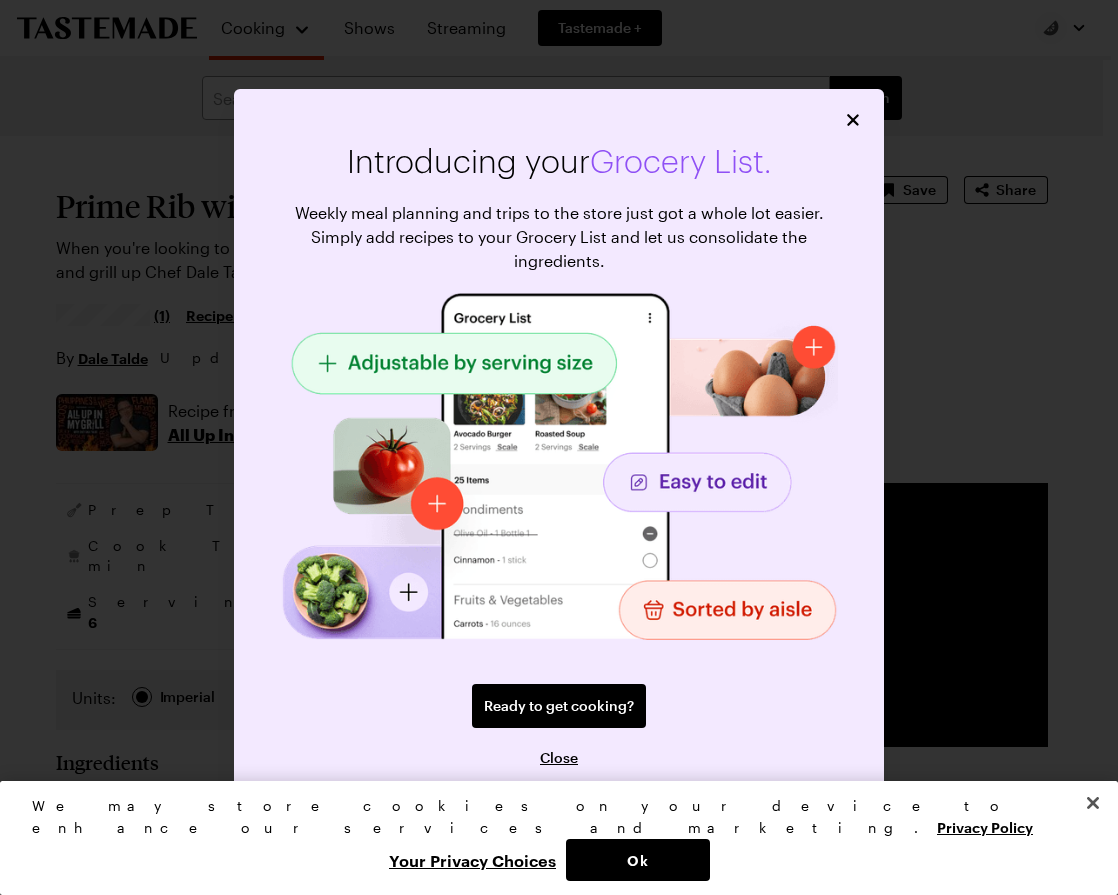 type on "x" 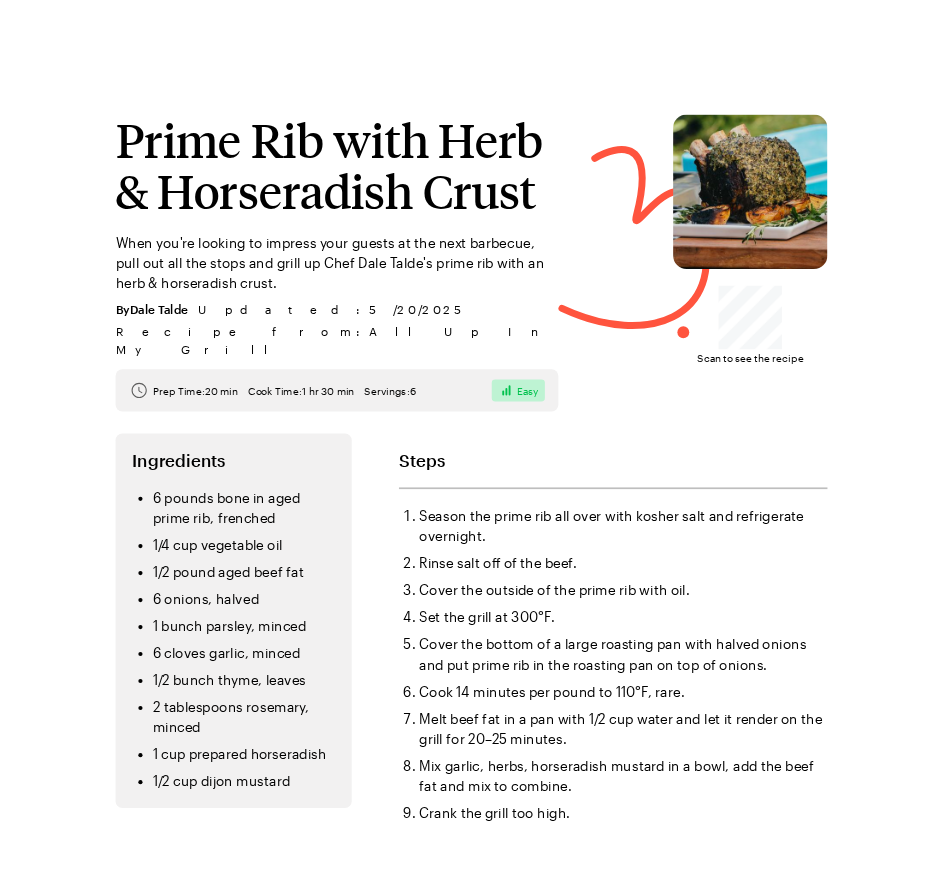 scroll, scrollTop: 0, scrollLeft: 0, axis: both 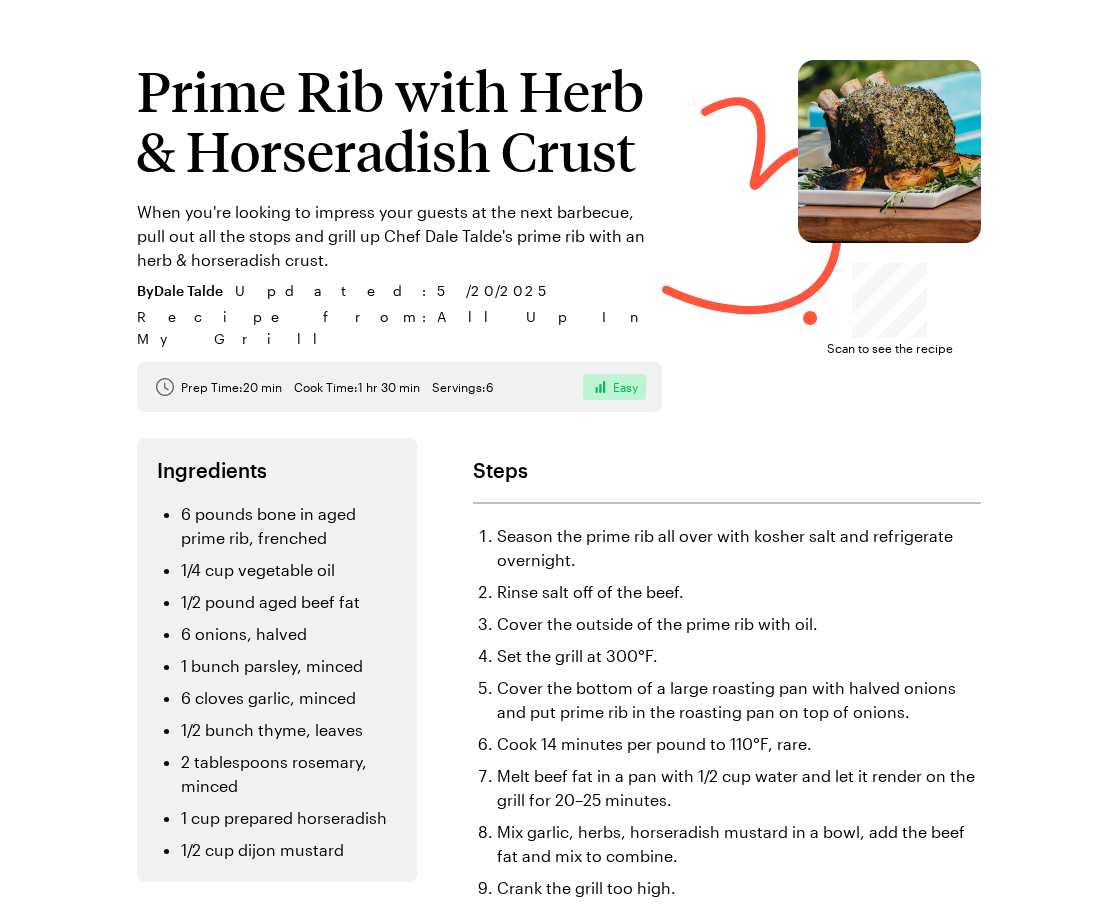 drag, startPoint x: 644, startPoint y: 475, endPoint x: 937, endPoint y: 579, distance: 310.90994 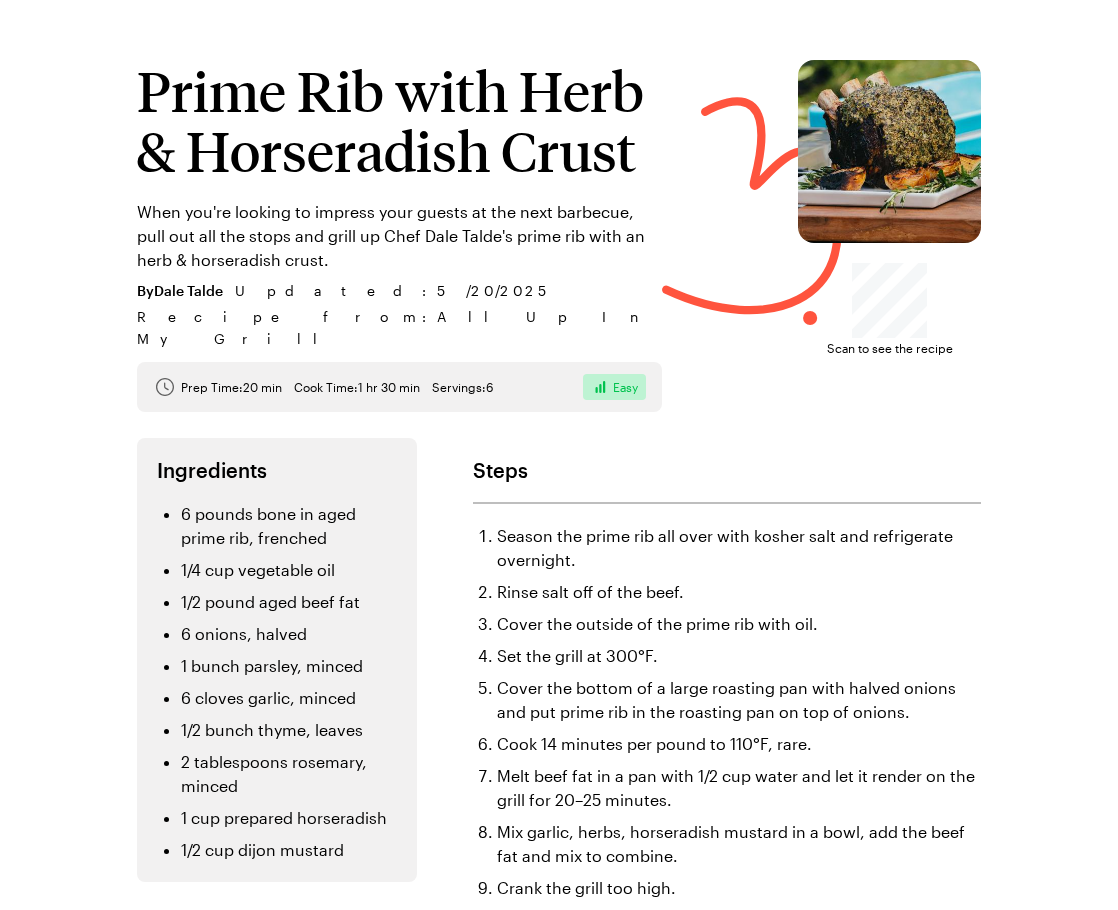 click on "Rinse salt off of the beef." at bounding box center [739, 592] 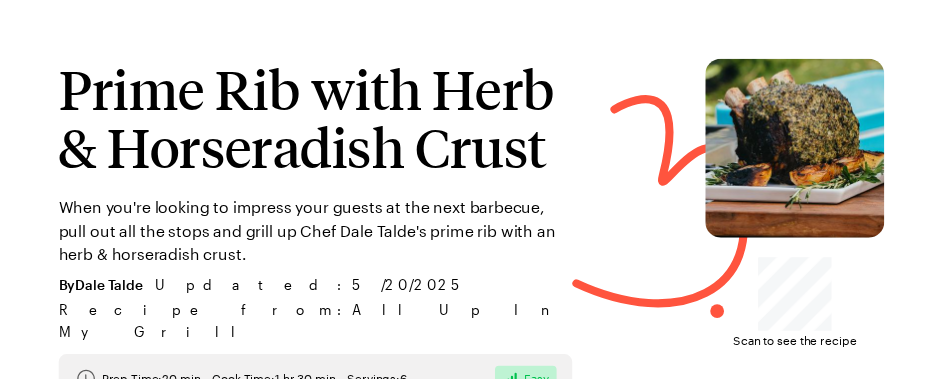 click on "Prime Rib with Herb & Horseradish Crust When you're looking to impress your guests at the next barbecue, pull out all the stops and grill up Chef Dale Talde's prime rib with an herb & horseradish crust.   By  Dale Talde Updated :  5/20/2025 Recipe from:  All Up In My Grill" at bounding box center [316, 201] 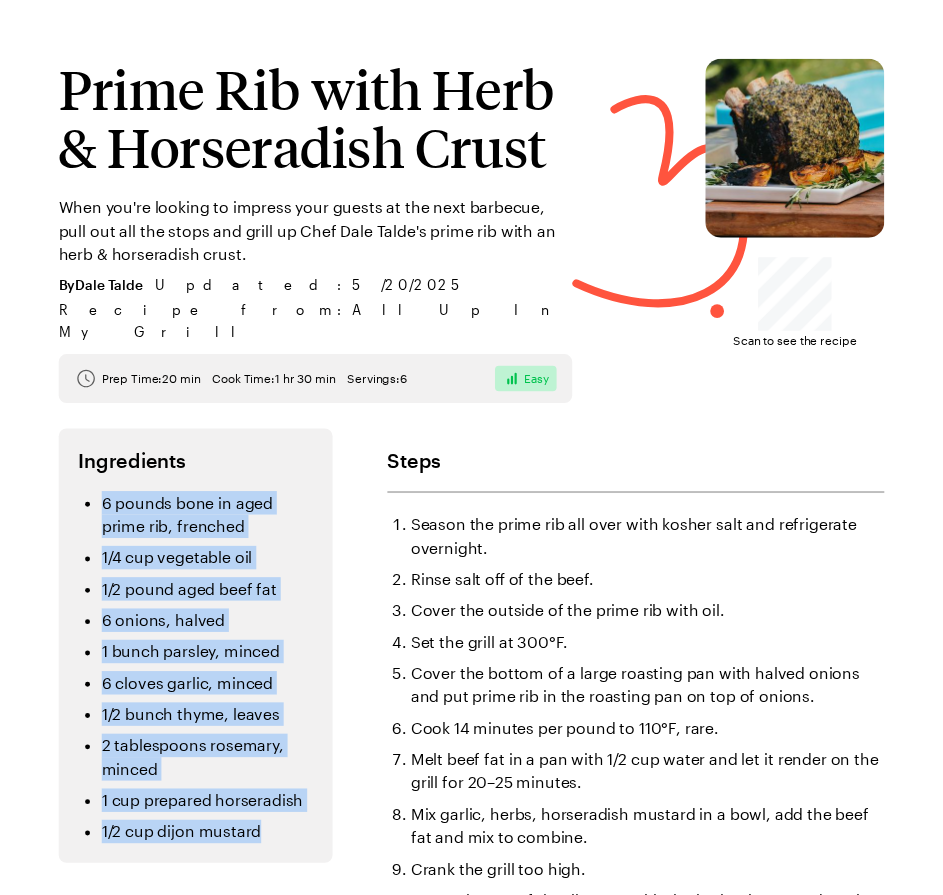 drag, startPoint x: 106, startPoint y: 480, endPoint x: 312, endPoint y: 801, distance: 381.41446 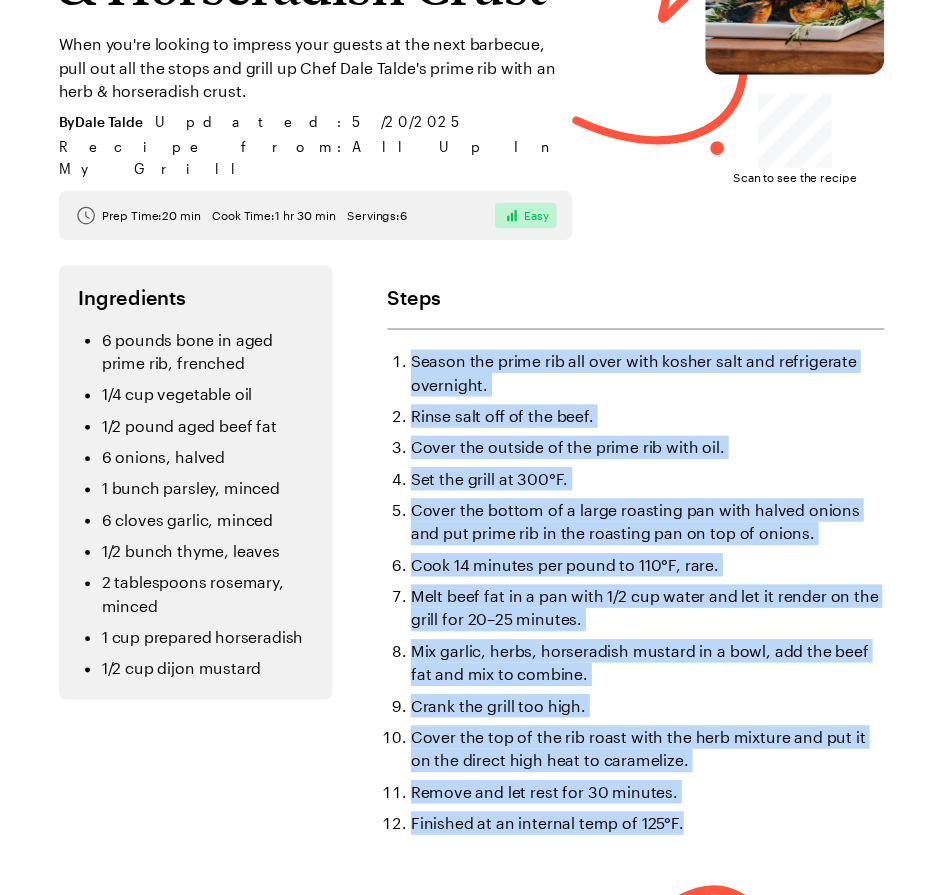 scroll, scrollTop: 317, scrollLeft: 0, axis: vertical 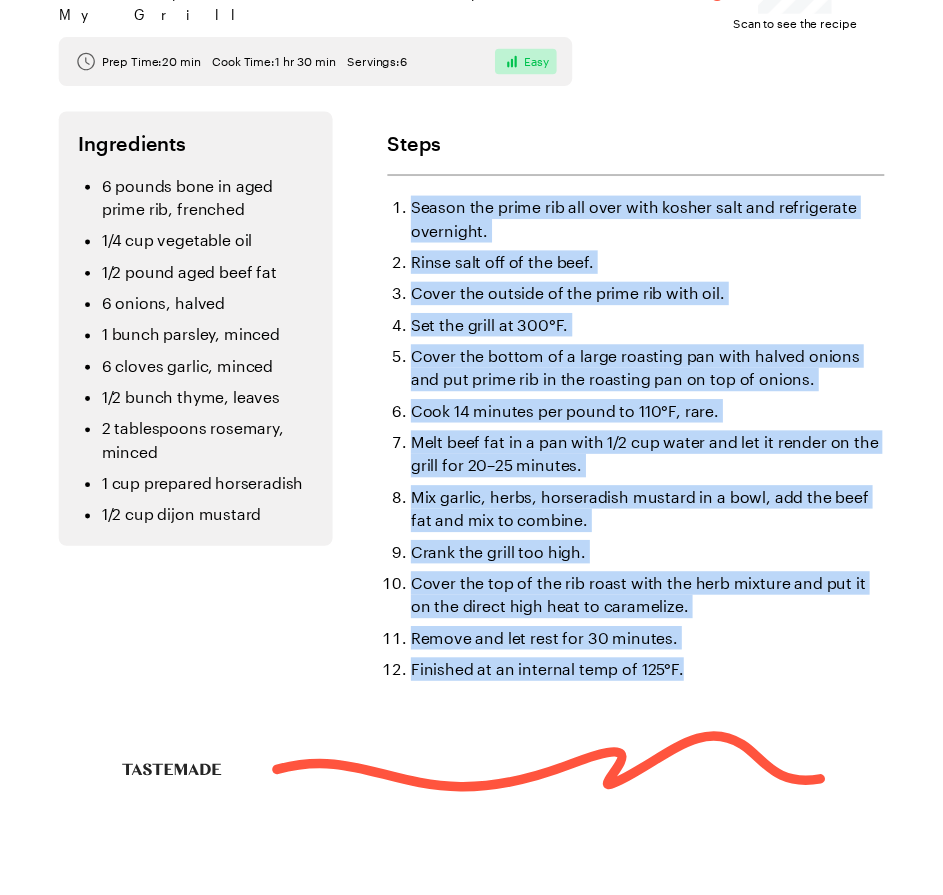 drag, startPoint x: 411, startPoint y: 500, endPoint x: 838, endPoint y: 717, distance: 478.97598 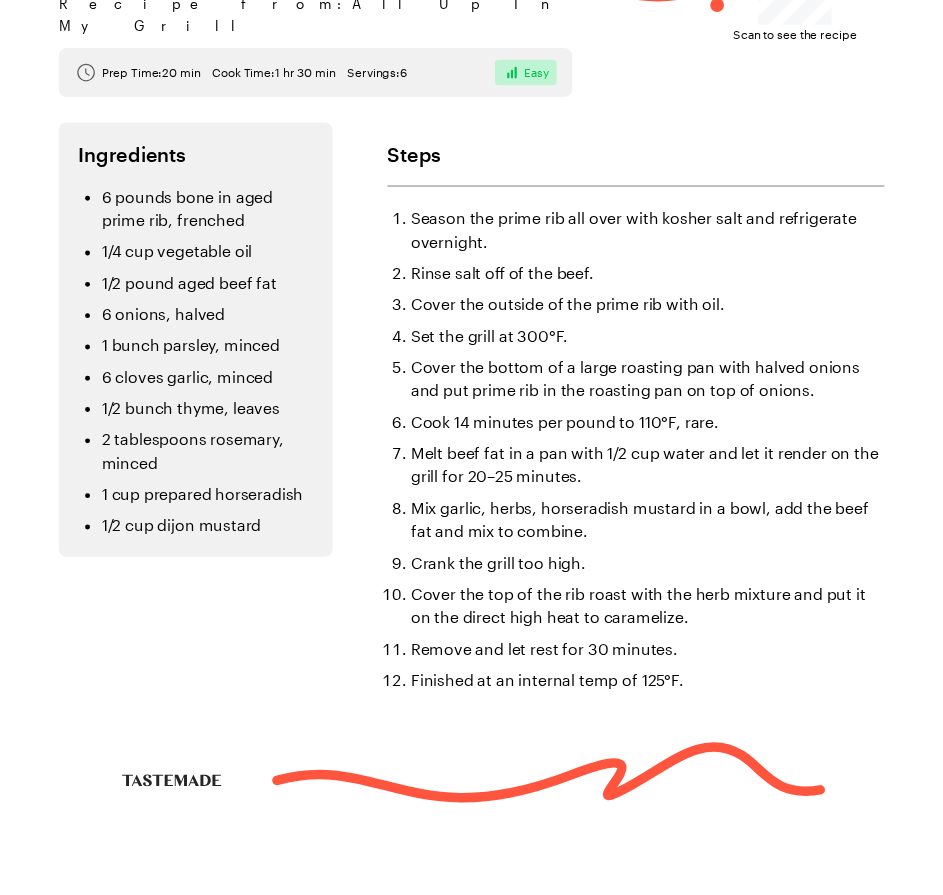 scroll, scrollTop: 317, scrollLeft: 0, axis: vertical 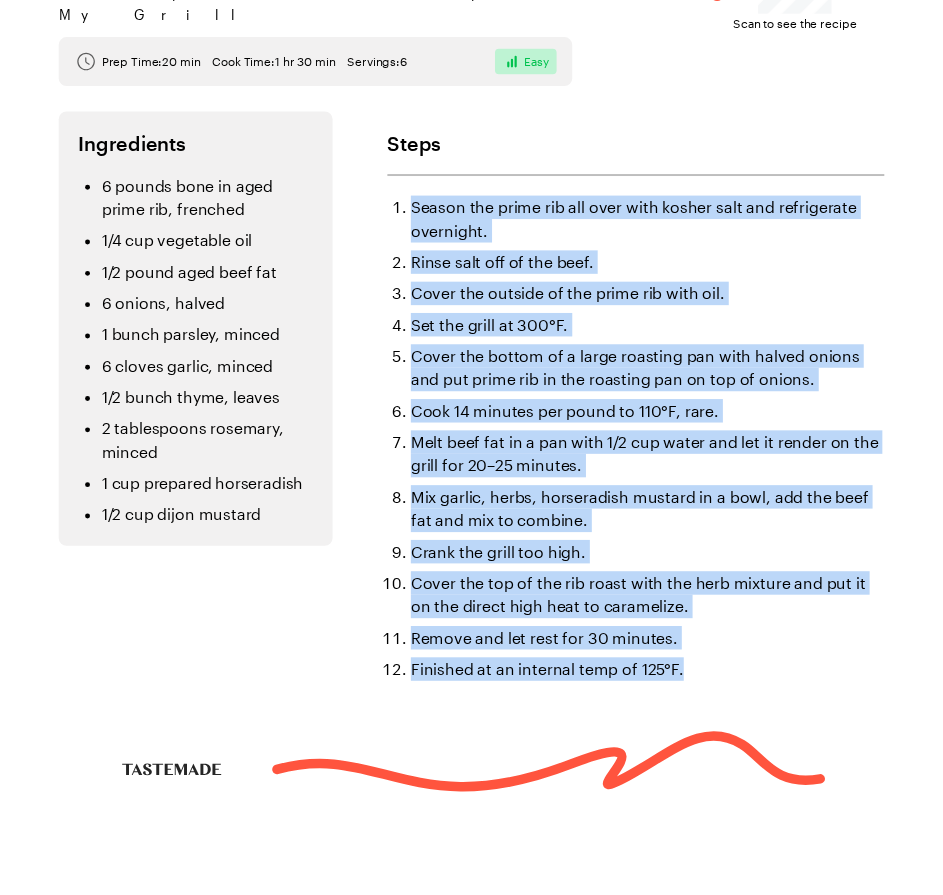 drag, startPoint x: 412, startPoint y: 184, endPoint x: 747, endPoint y: 633, distance: 560.2017 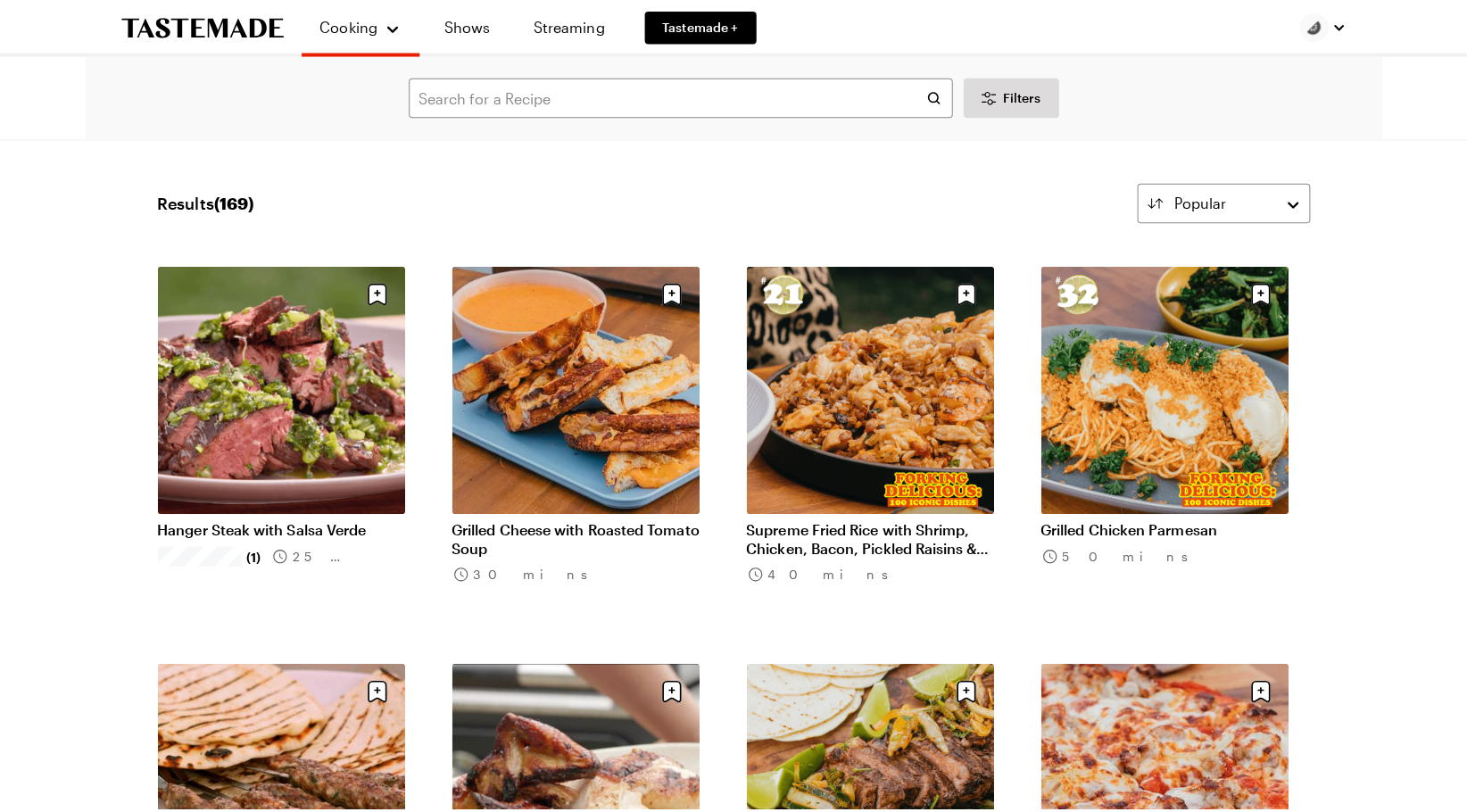 scroll, scrollTop: 0, scrollLeft: 0, axis: both 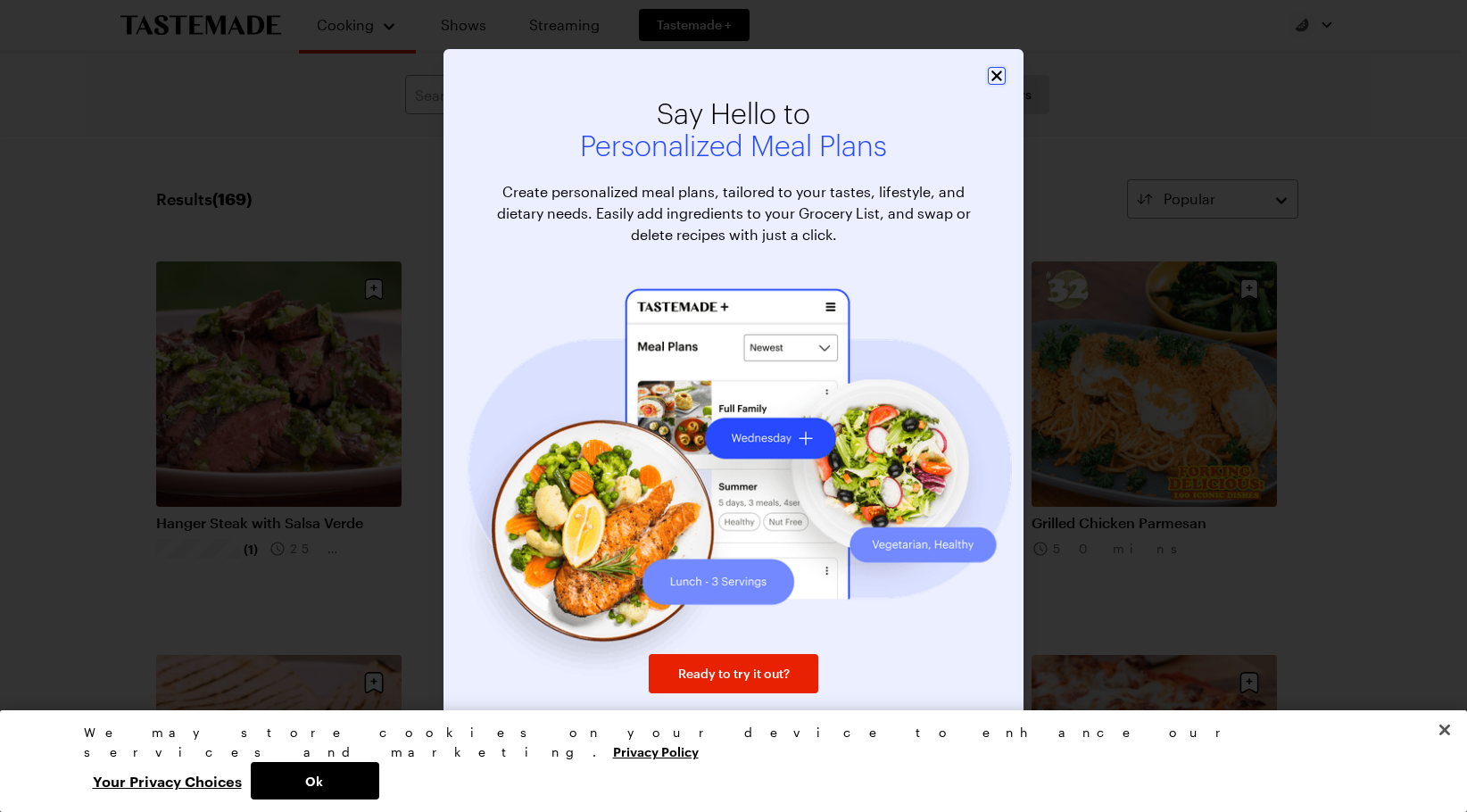 click 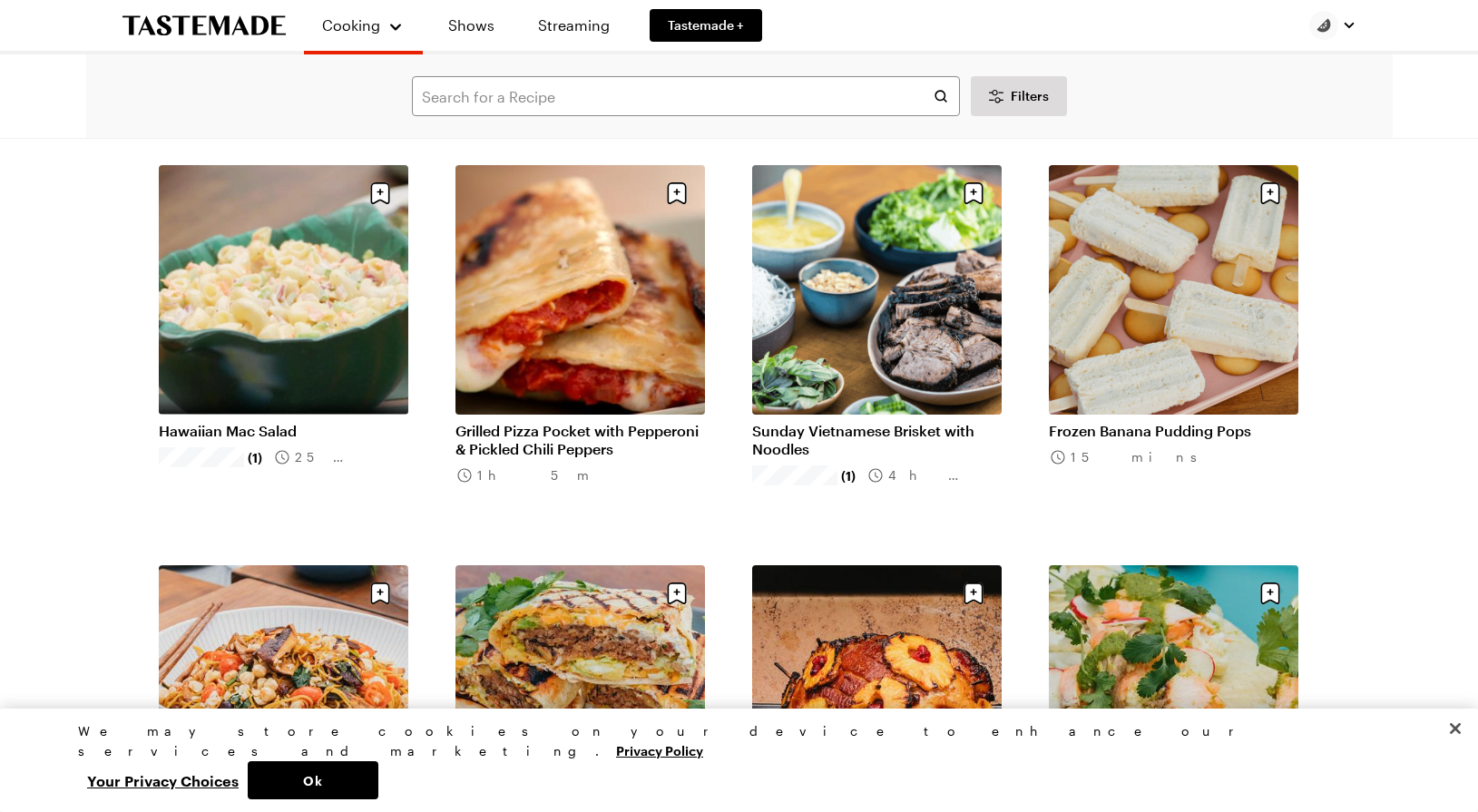 scroll, scrollTop: 1706, scrollLeft: 0, axis: vertical 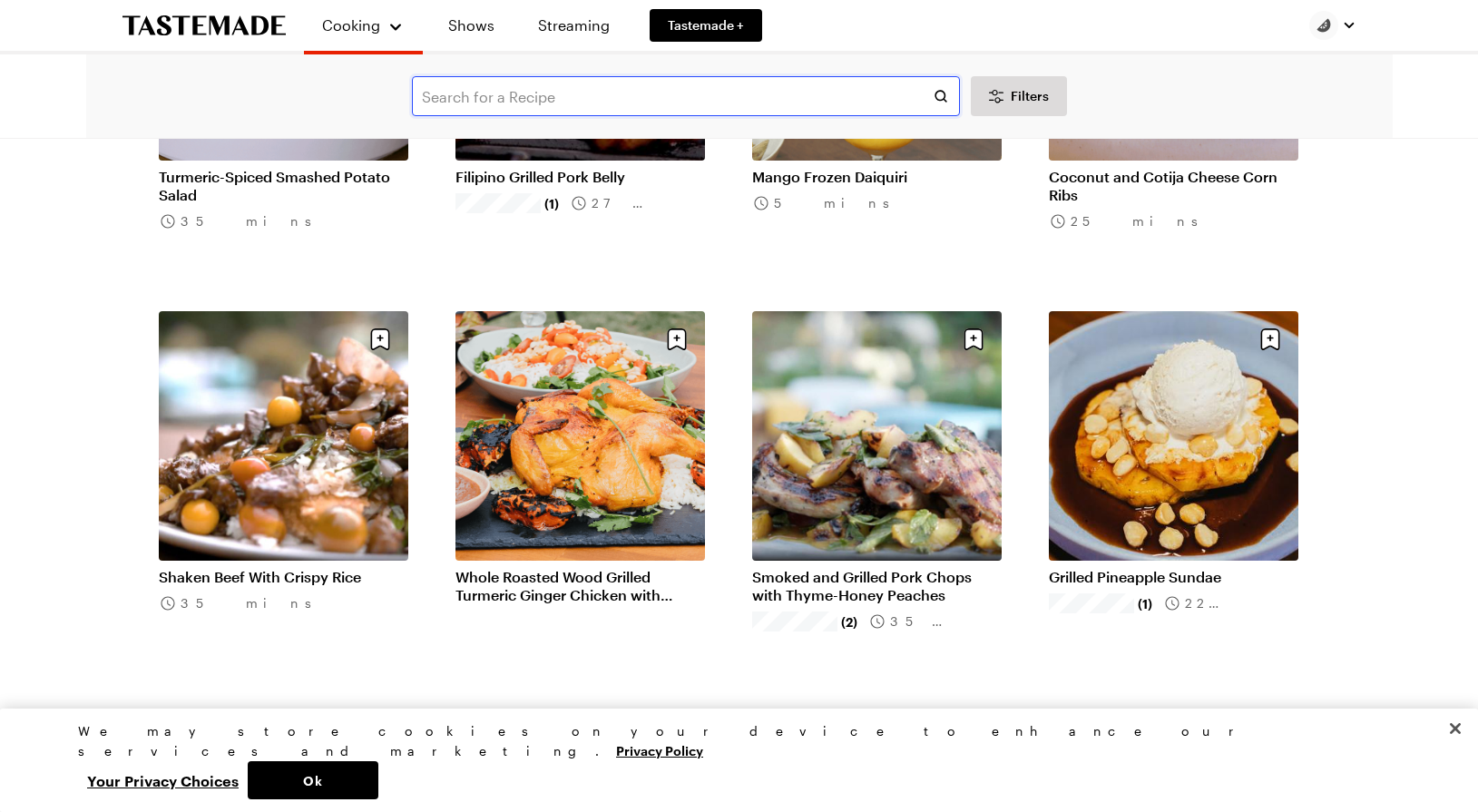 click at bounding box center (686, 96) 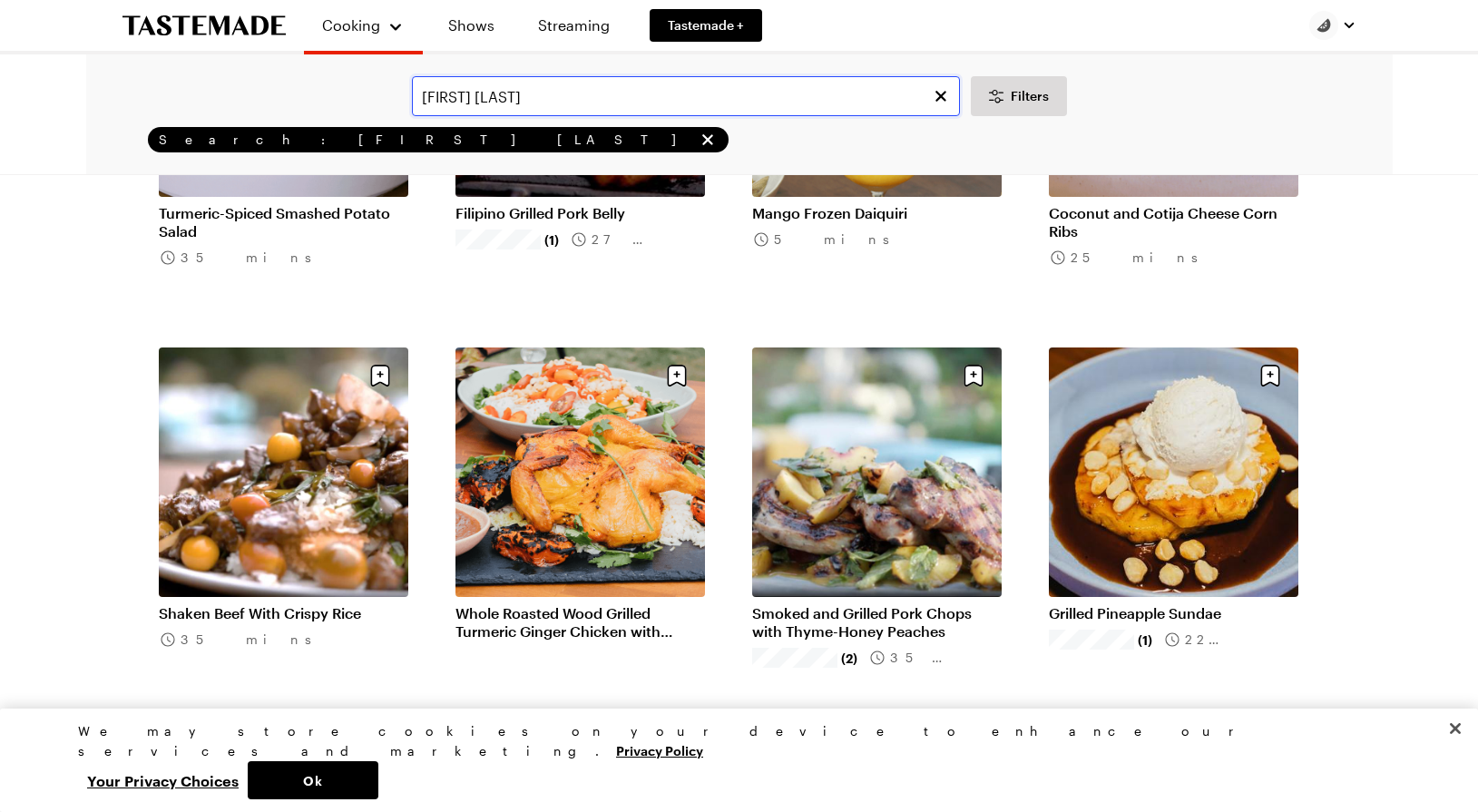scroll, scrollTop: 0, scrollLeft: 0, axis: both 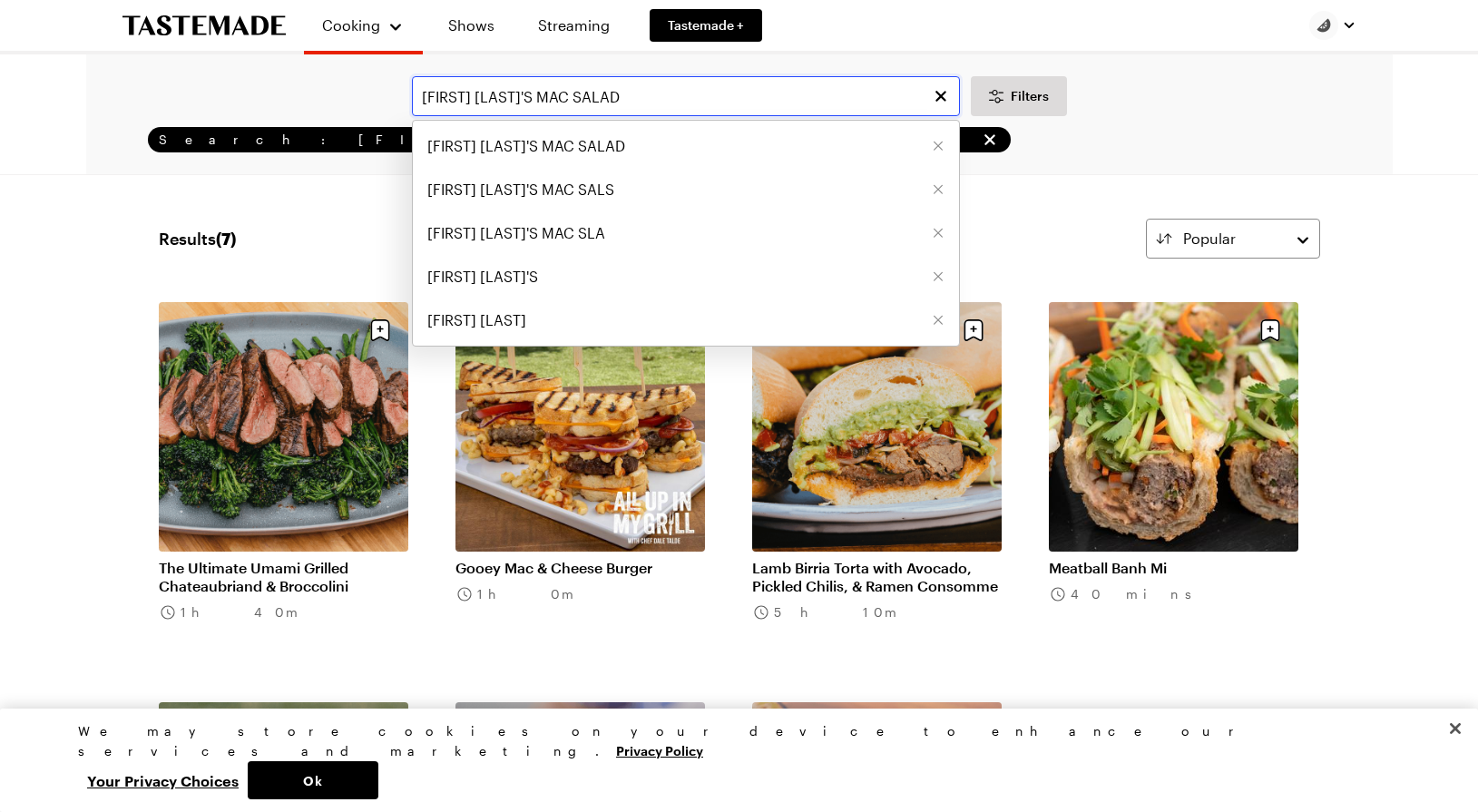 drag, startPoint x: 423, startPoint y: 100, endPoint x: 519, endPoint y: 97, distance: 96.04686 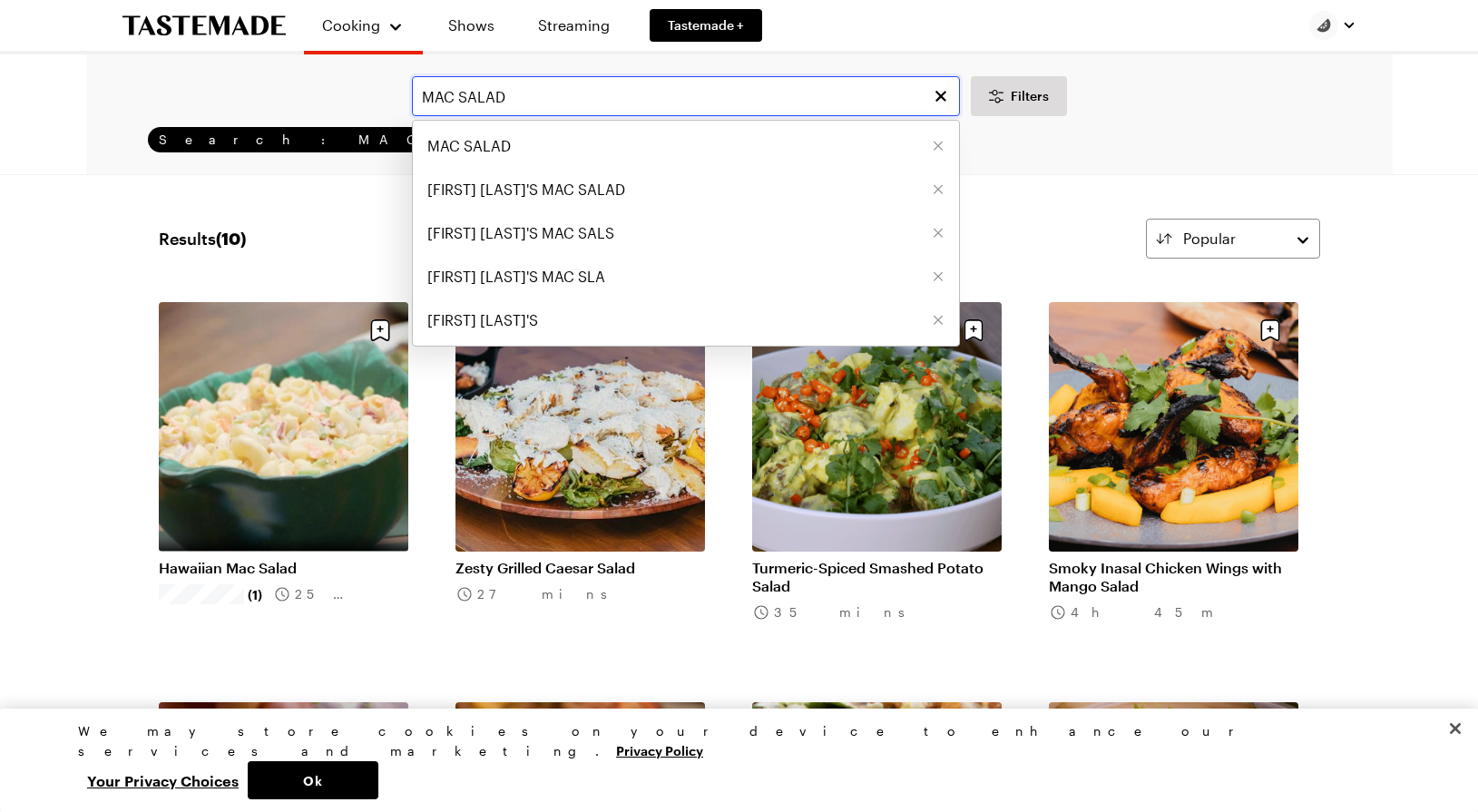 type on "MAC SALAD" 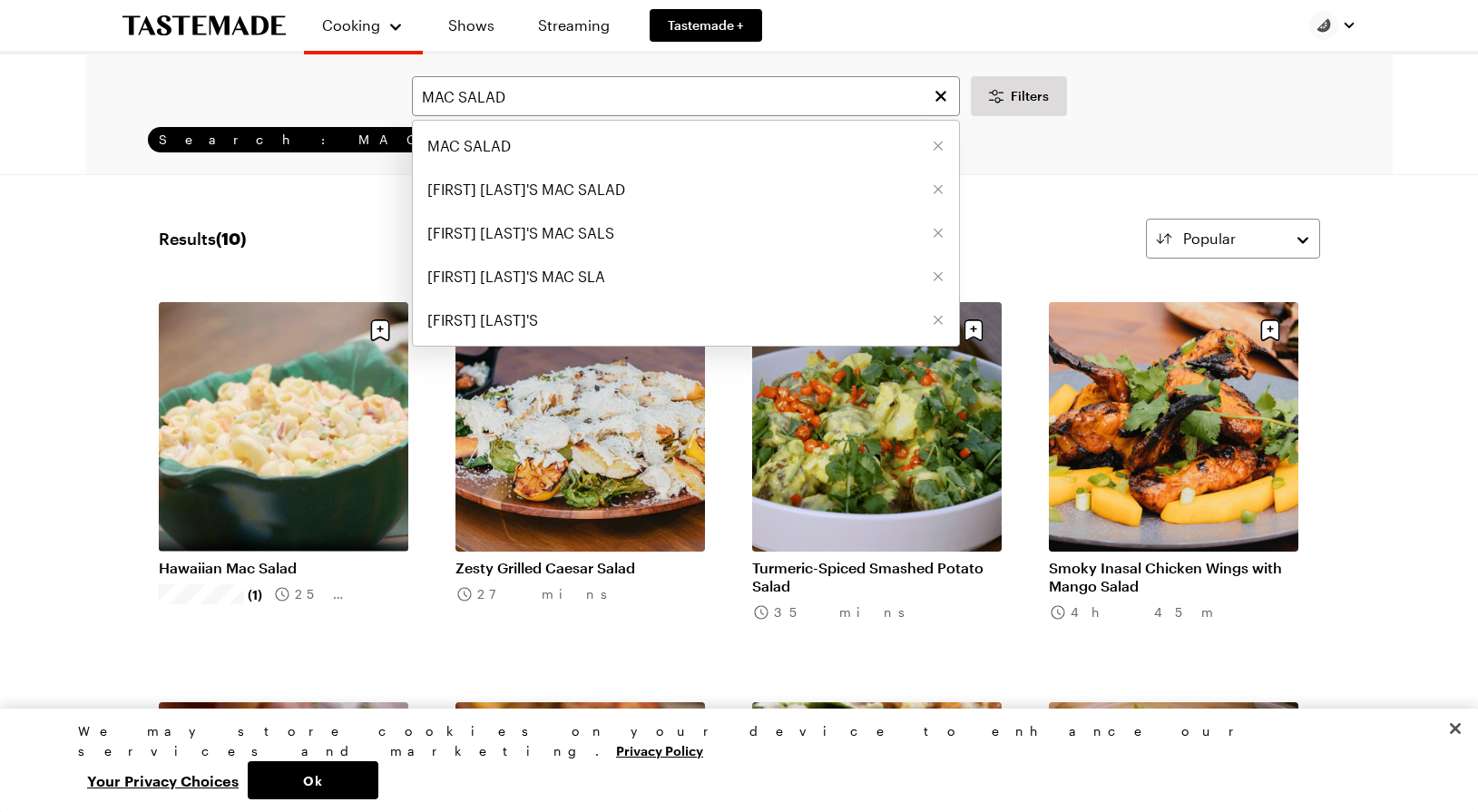 click on "MAC SALAD MAC SALAD DALE TALDE'S MAC SALAD DALE TALDE'S MAC SALS DALE TALDE'S MAC SLA DALE TALDE'S Filters" at bounding box center [739, 96] 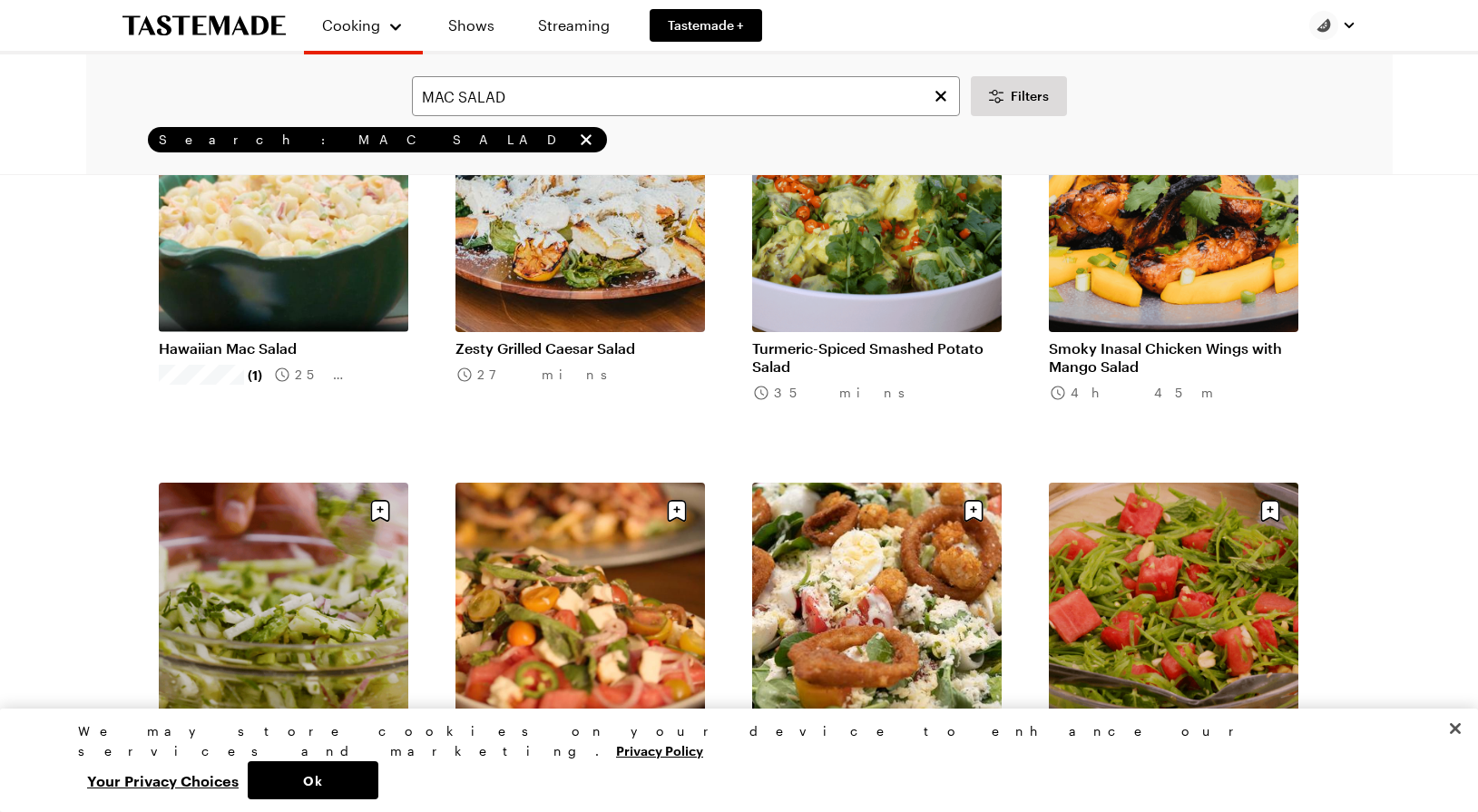 scroll, scrollTop: 218, scrollLeft: 0, axis: vertical 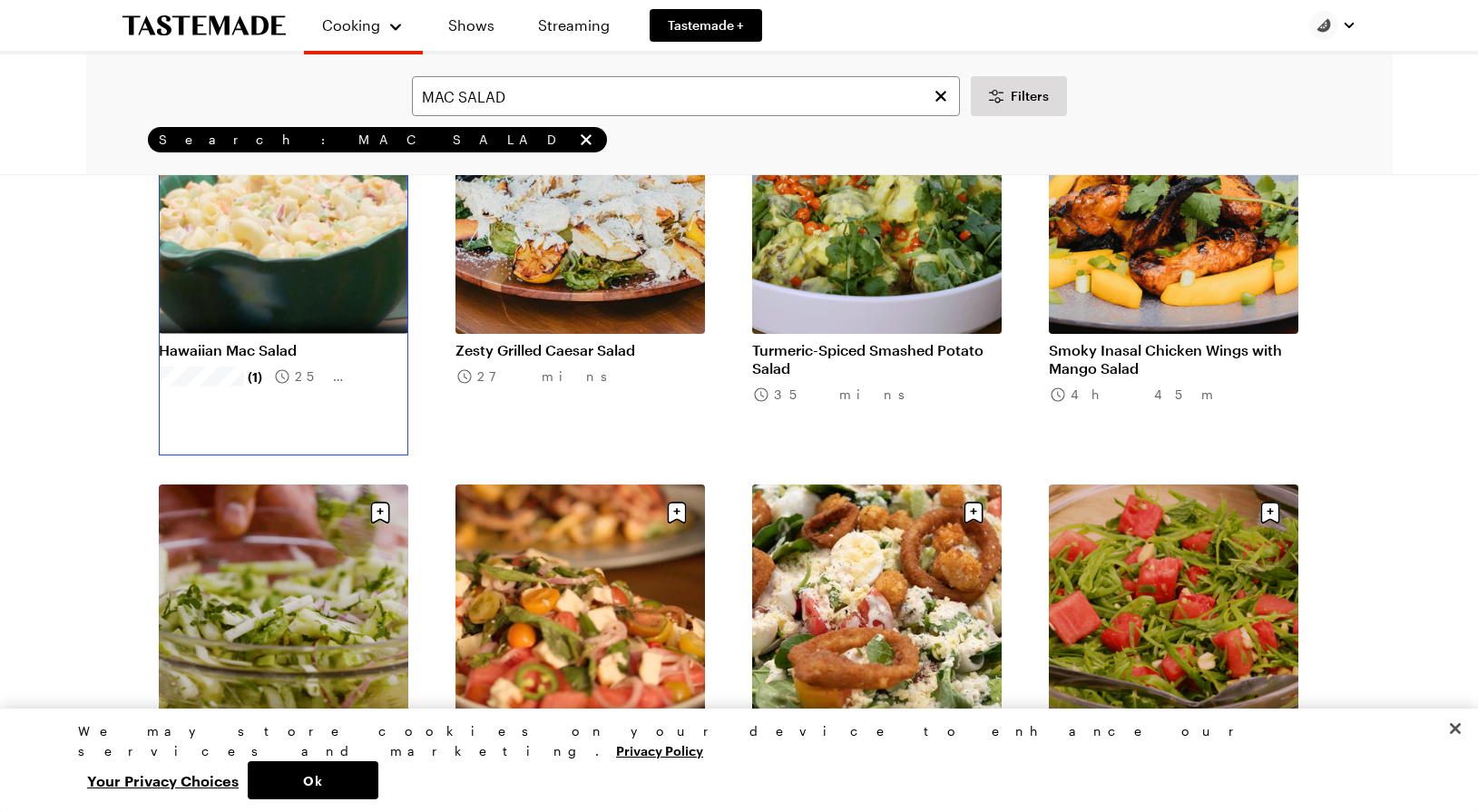 click on "Hawaiian Mac Salad" at bounding box center [283, 350] 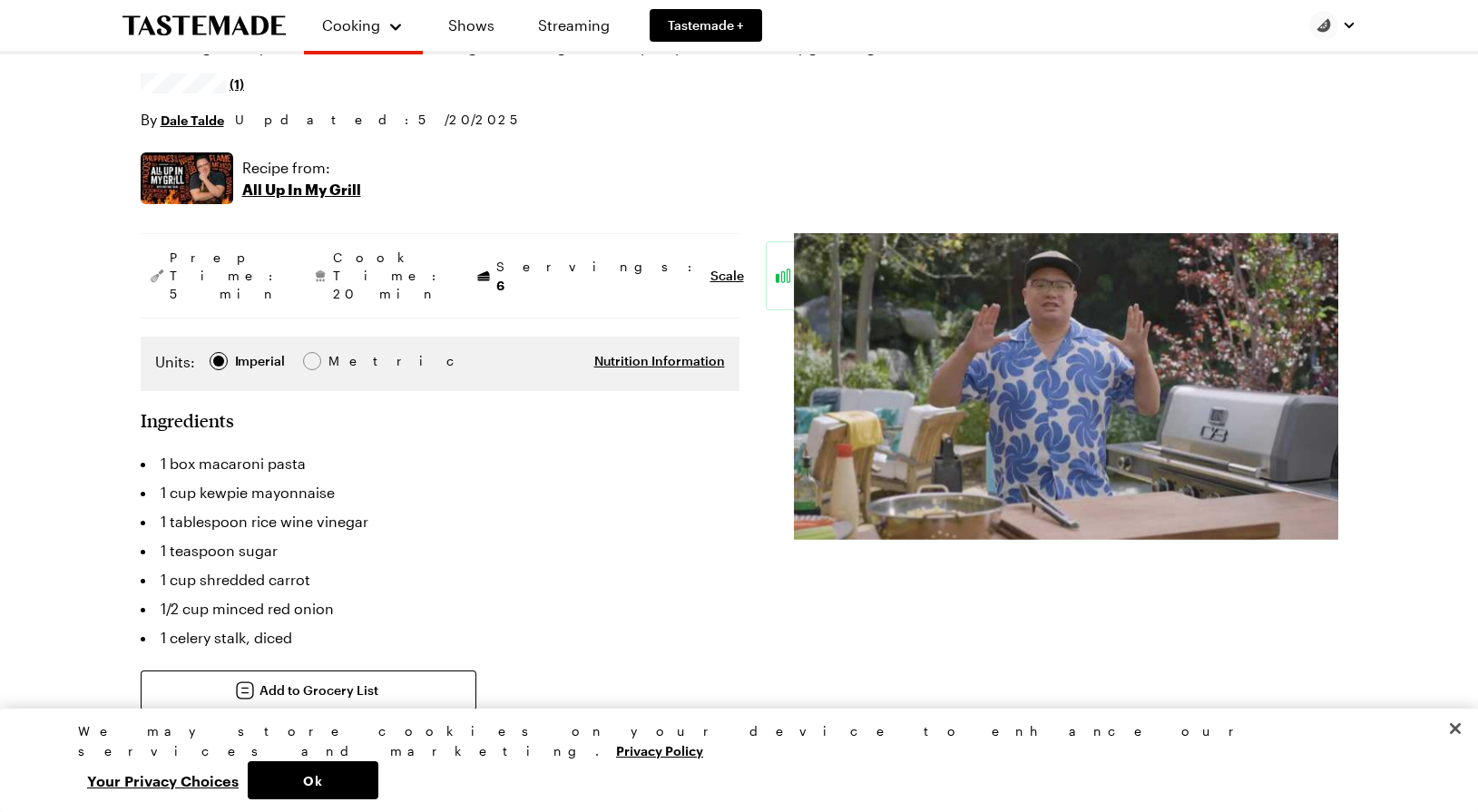 scroll, scrollTop: 0, scrollLeft: 0, axis: both 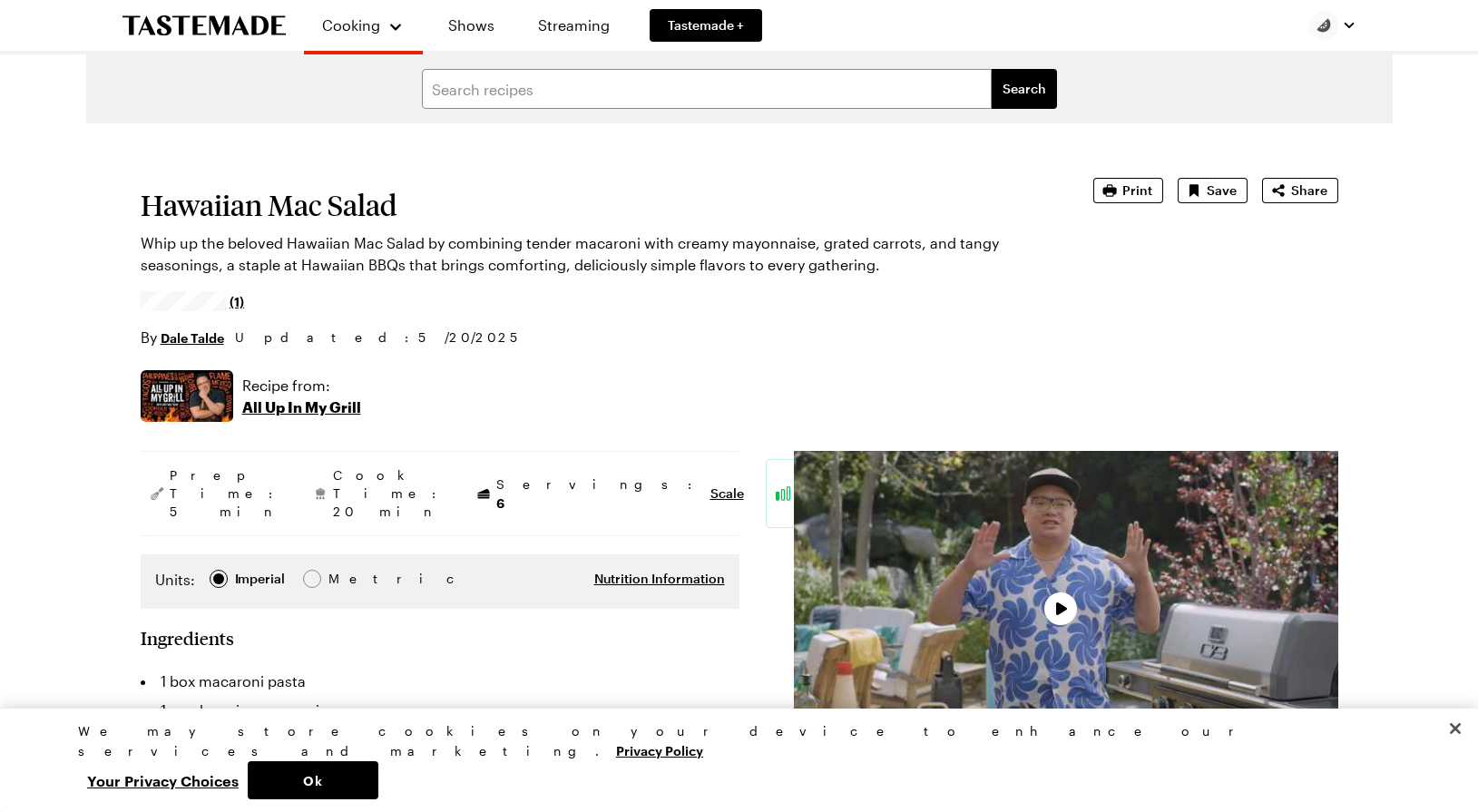 type on "x" 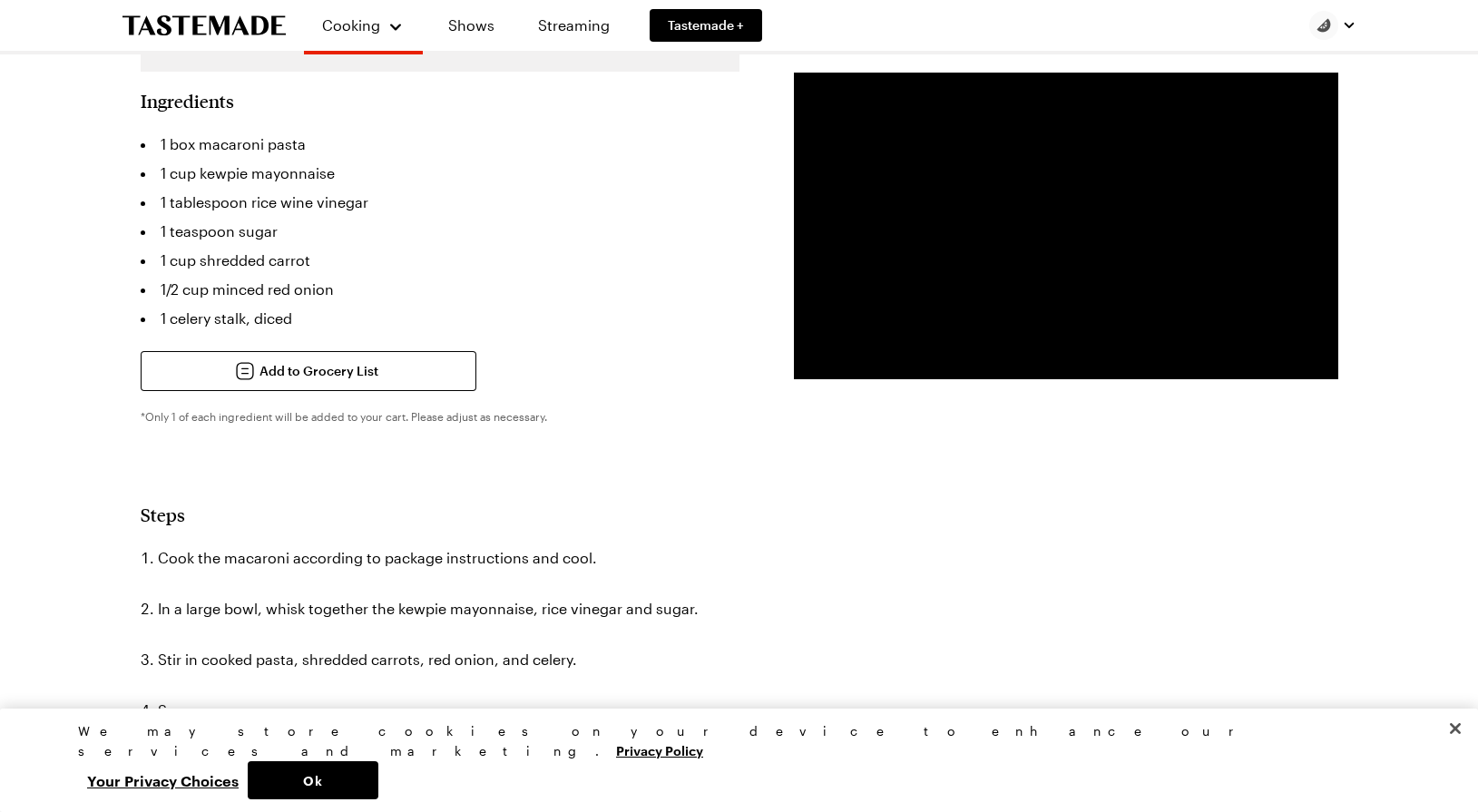 scroll, scrollTop: 544, scrollLeft: 0, axis: vertical 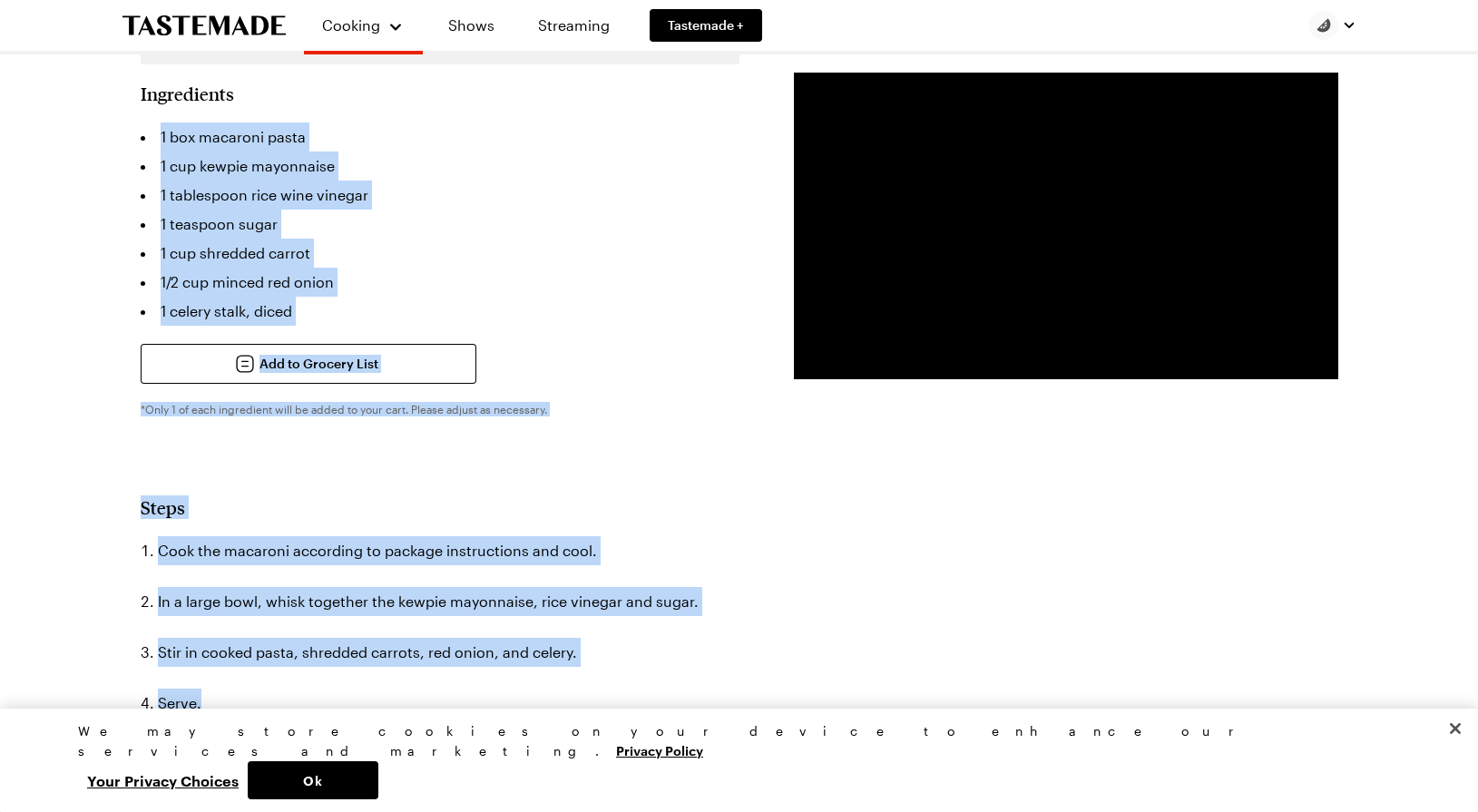 drag, startPoint x: 162, startPoint y: 99, endPoint x: 553, endPoint y: 660, distance: 683.8143 